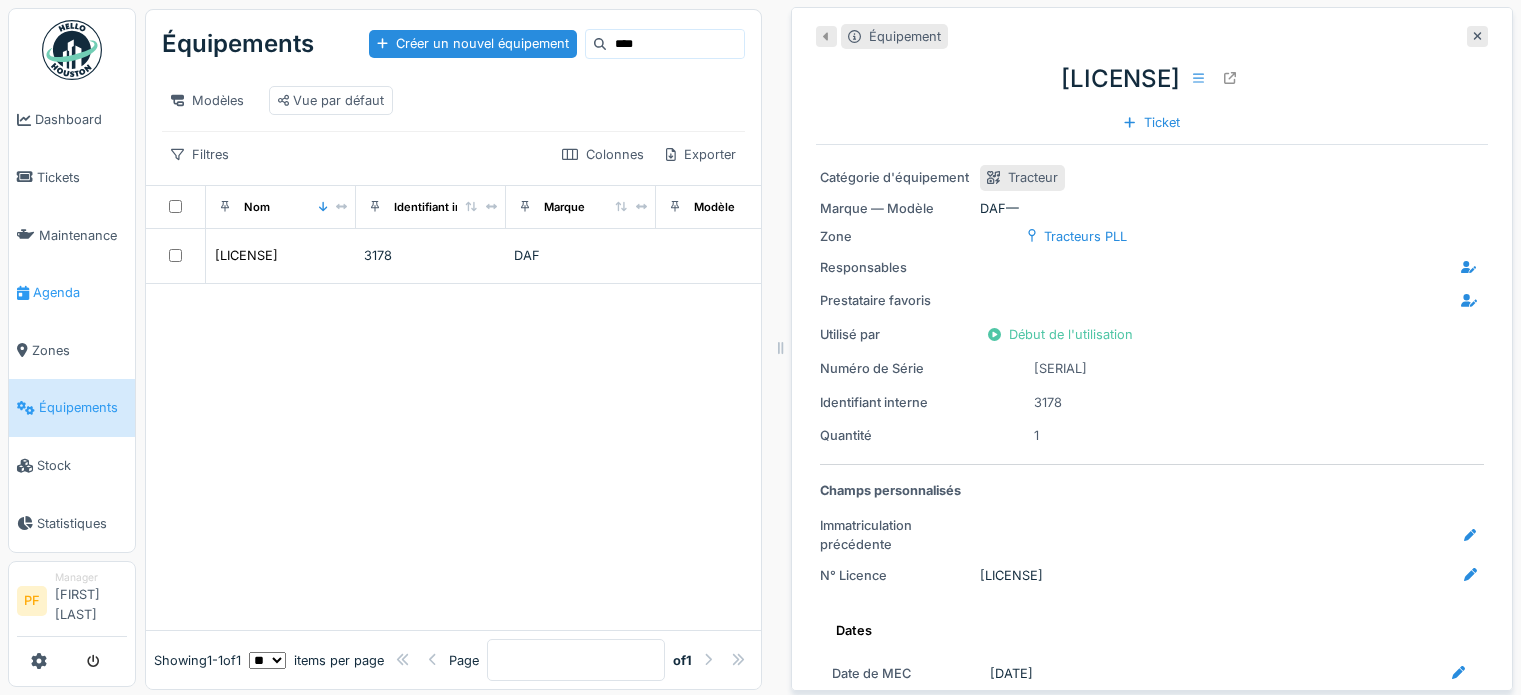 scroll, scrollTop: 0, scrollLeft: 0, axis: both 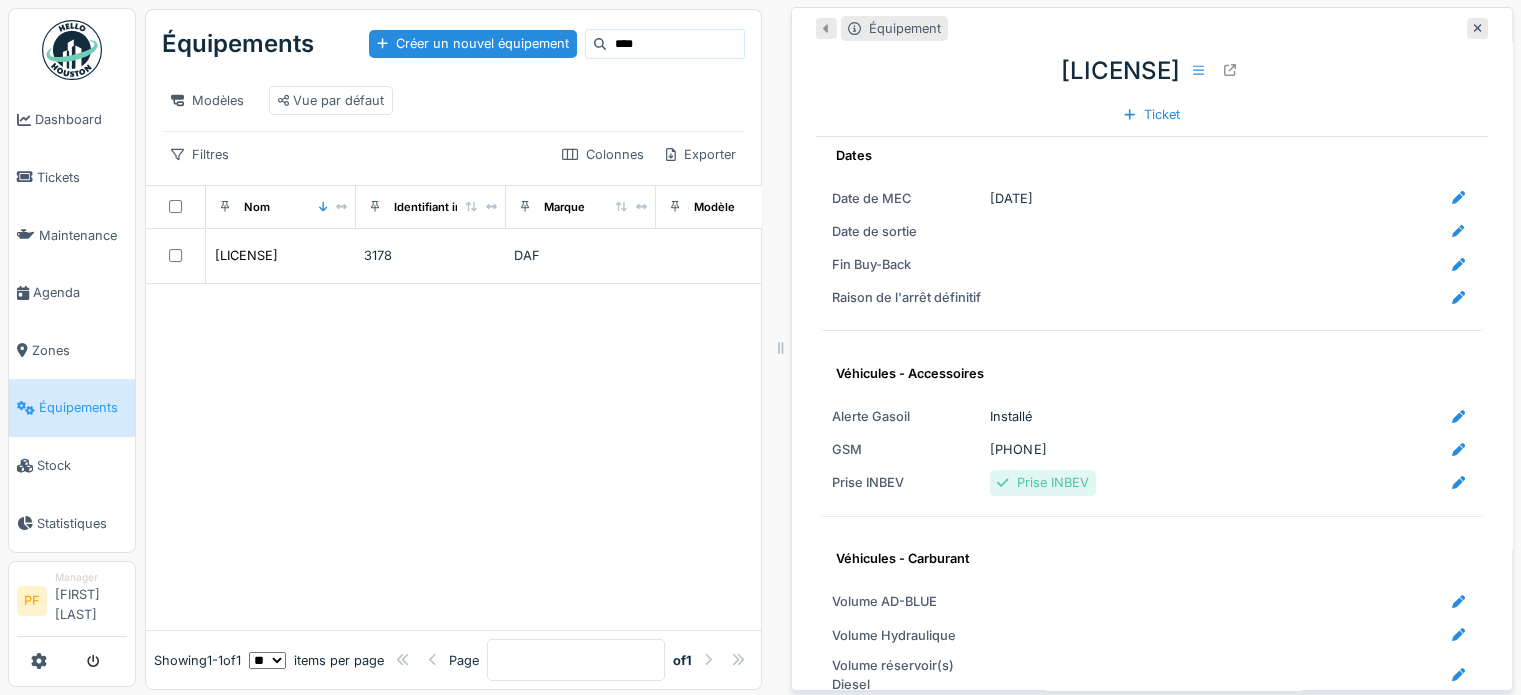 click on "Équipements" at bounding box center (83, 407) 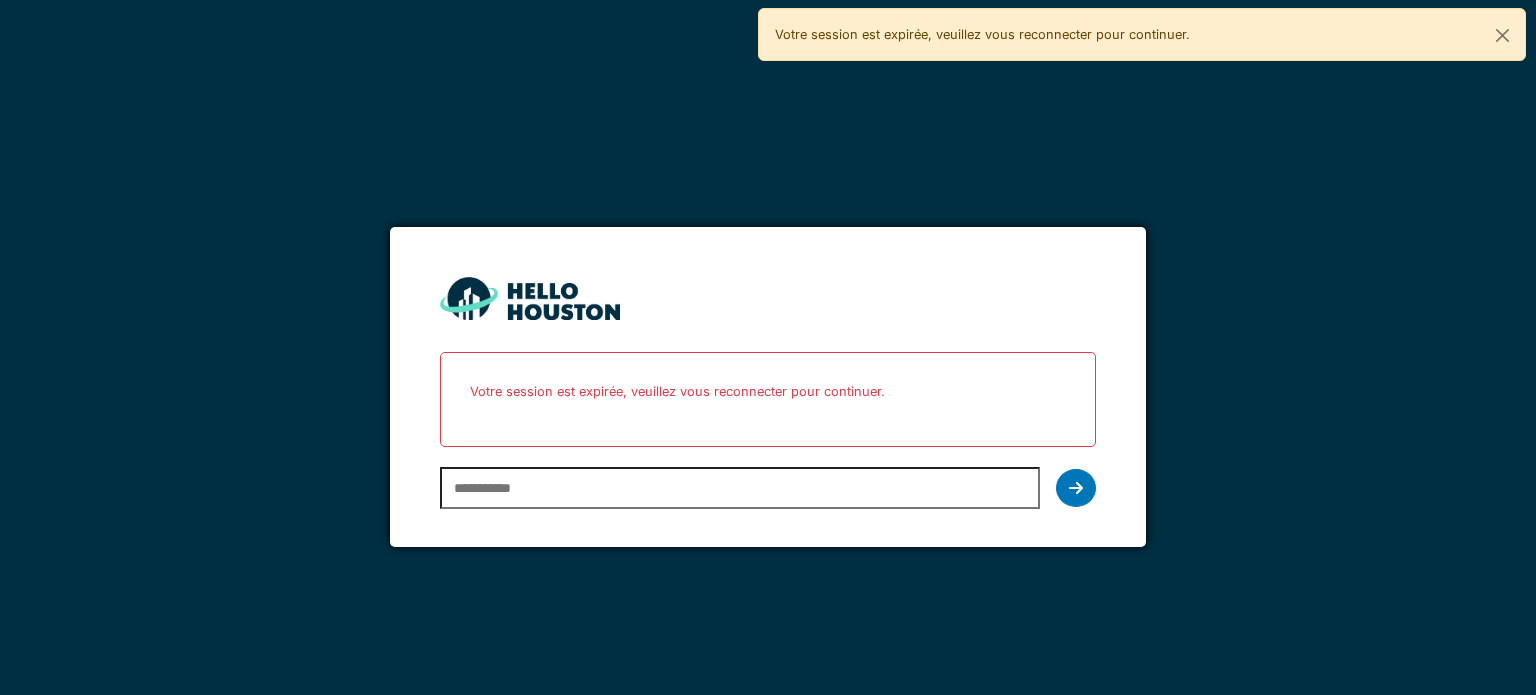 scroll, scrollTop: 0, scrollLeft: 0, axis: both 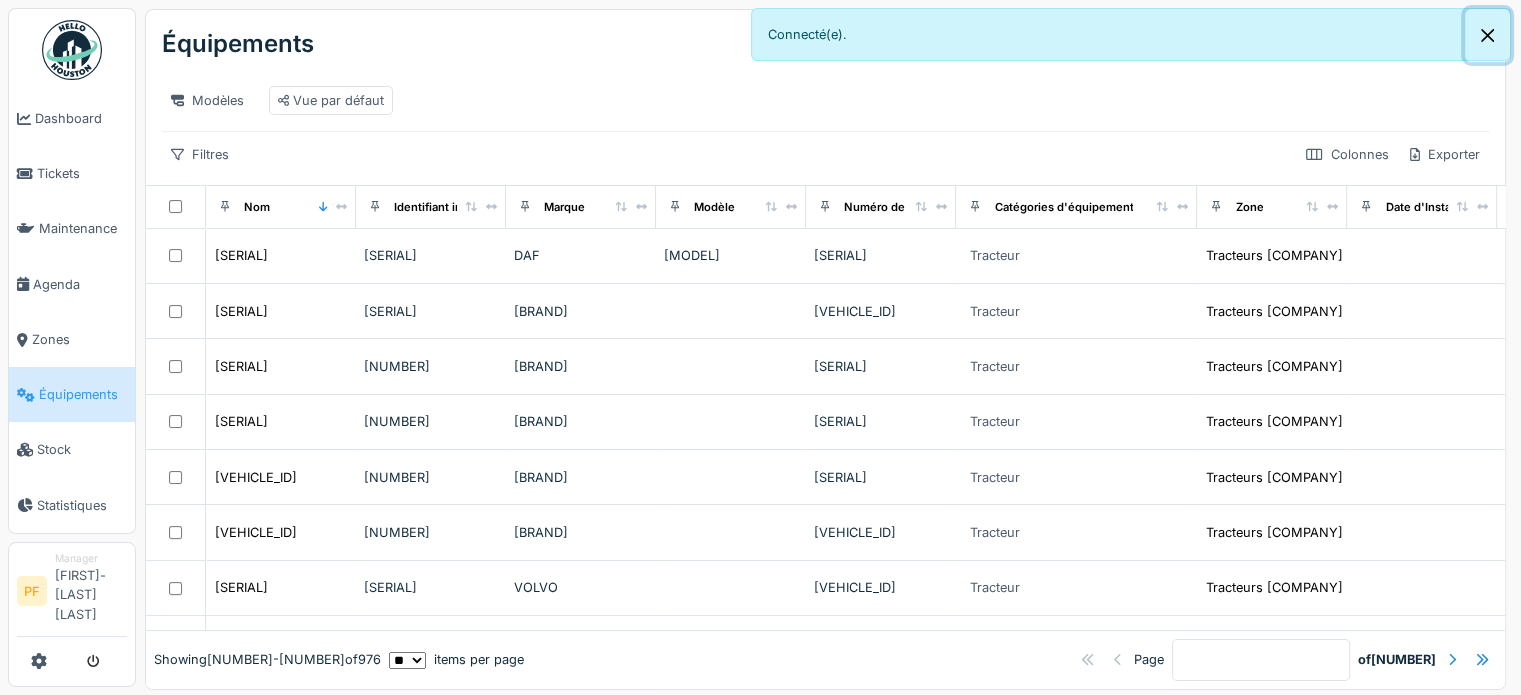 click at bounding box center [1487, 35] 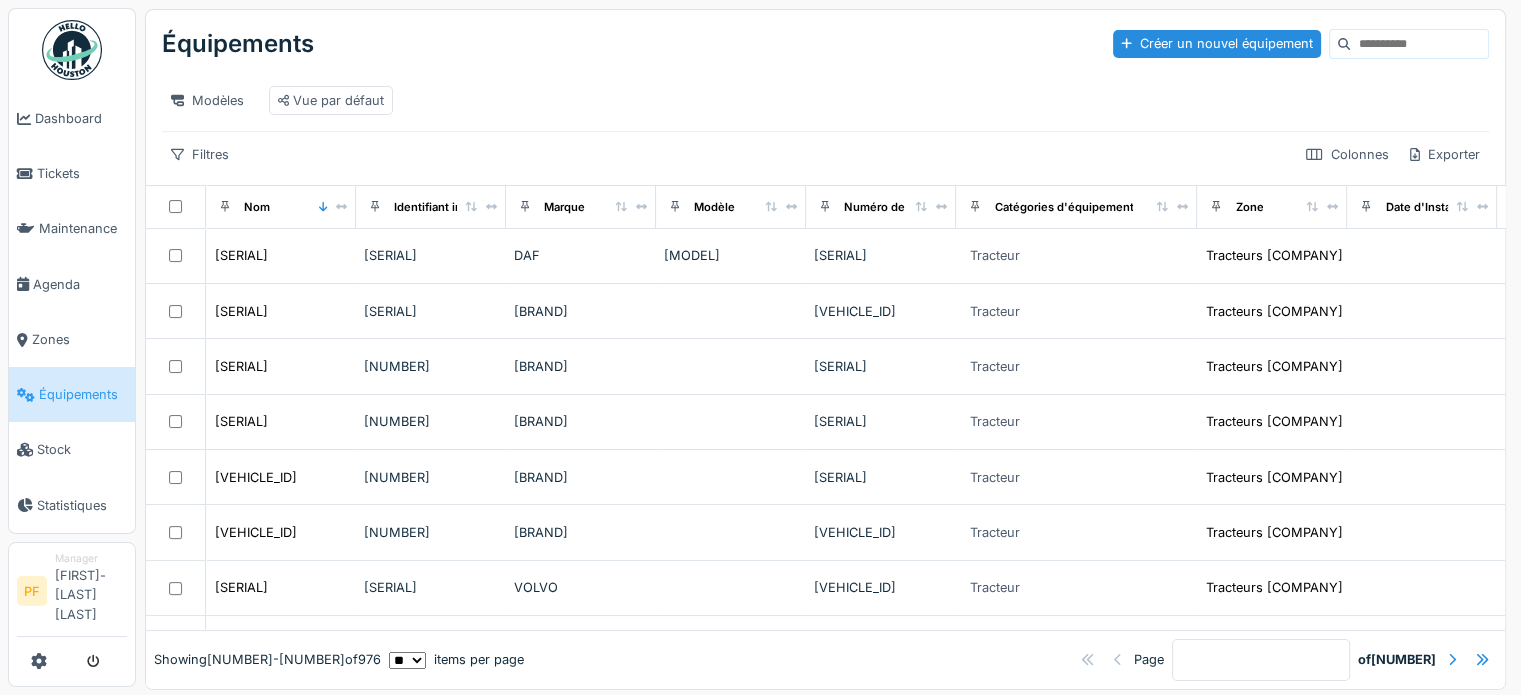 click at bounding box center (1419, 44) 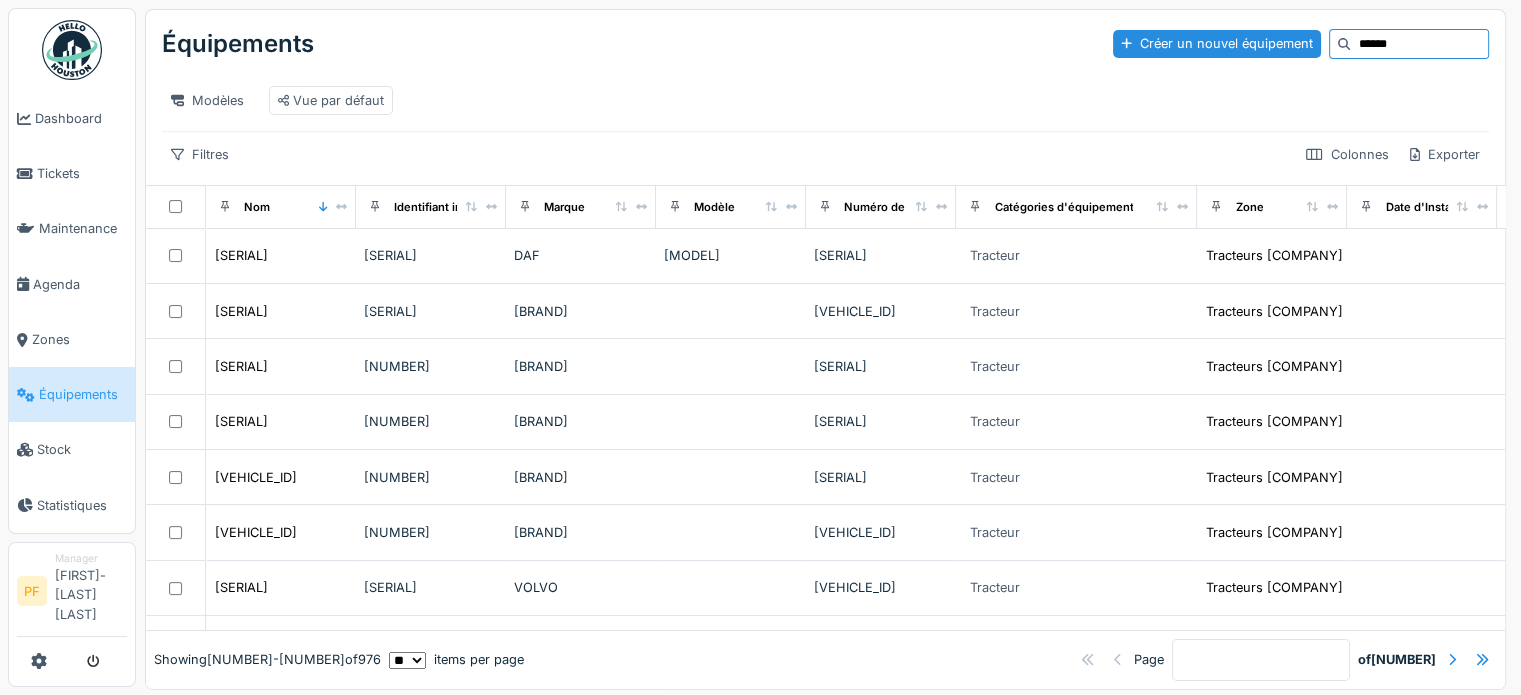 type on "******" 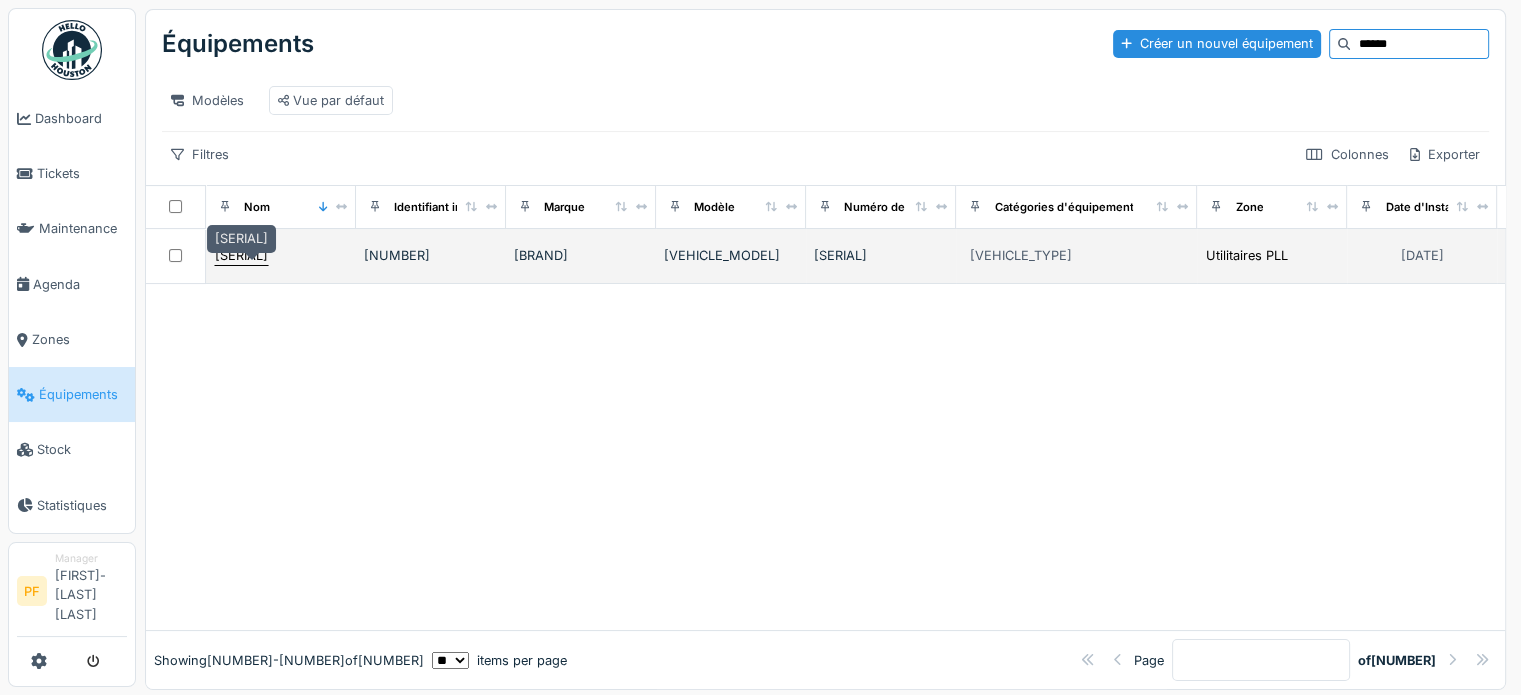 click on "[SERIAL]" at bounding box center [241, 255] 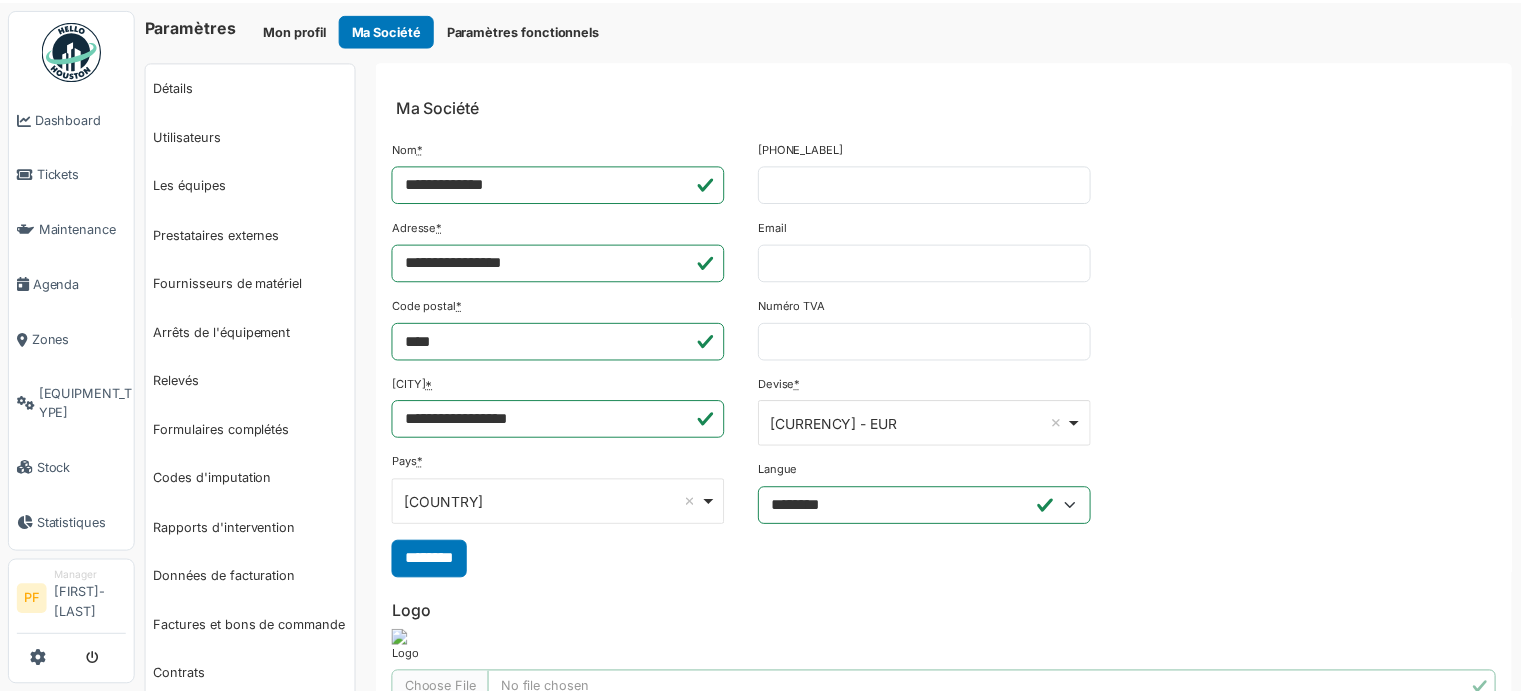 scroll, scrollTop: 0, scrollLeft: 0, axis: both 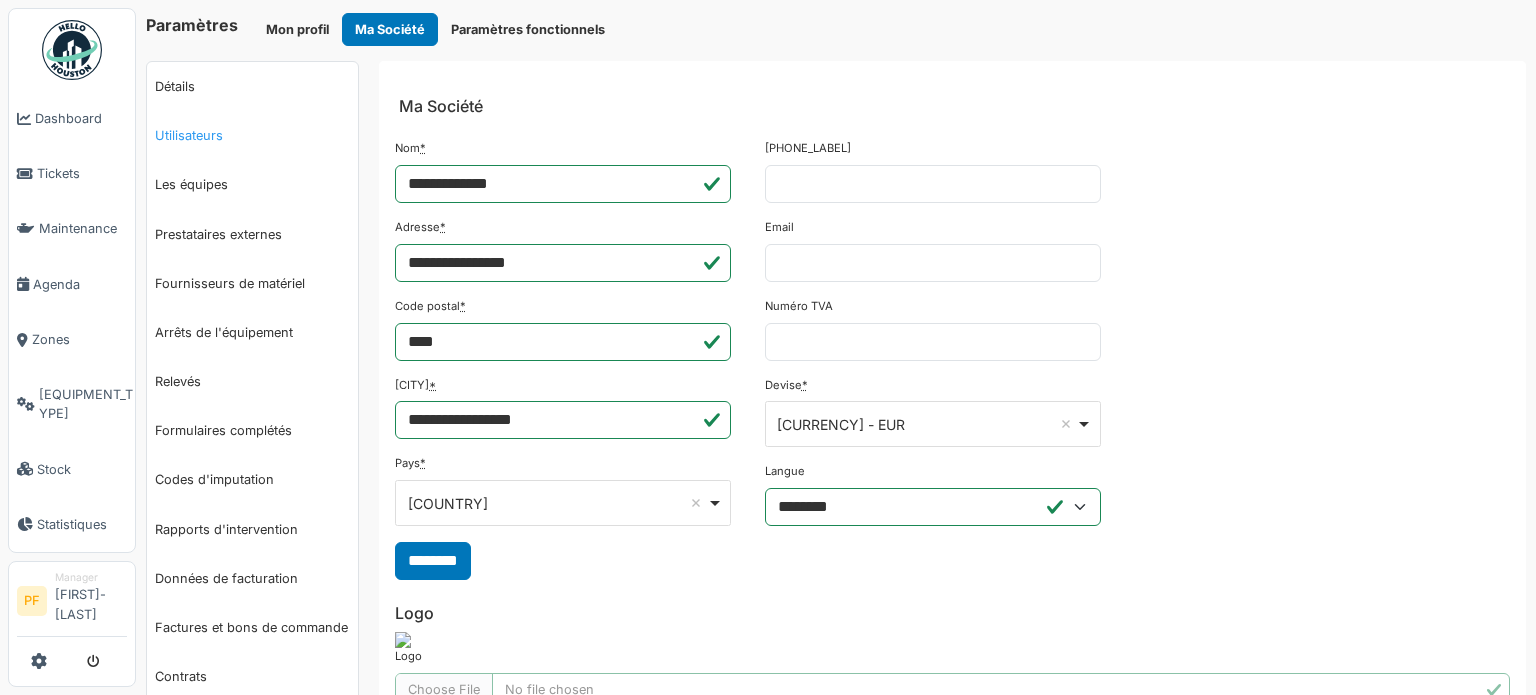 click on "Utilisateurs" at bounding box center [252, 135] 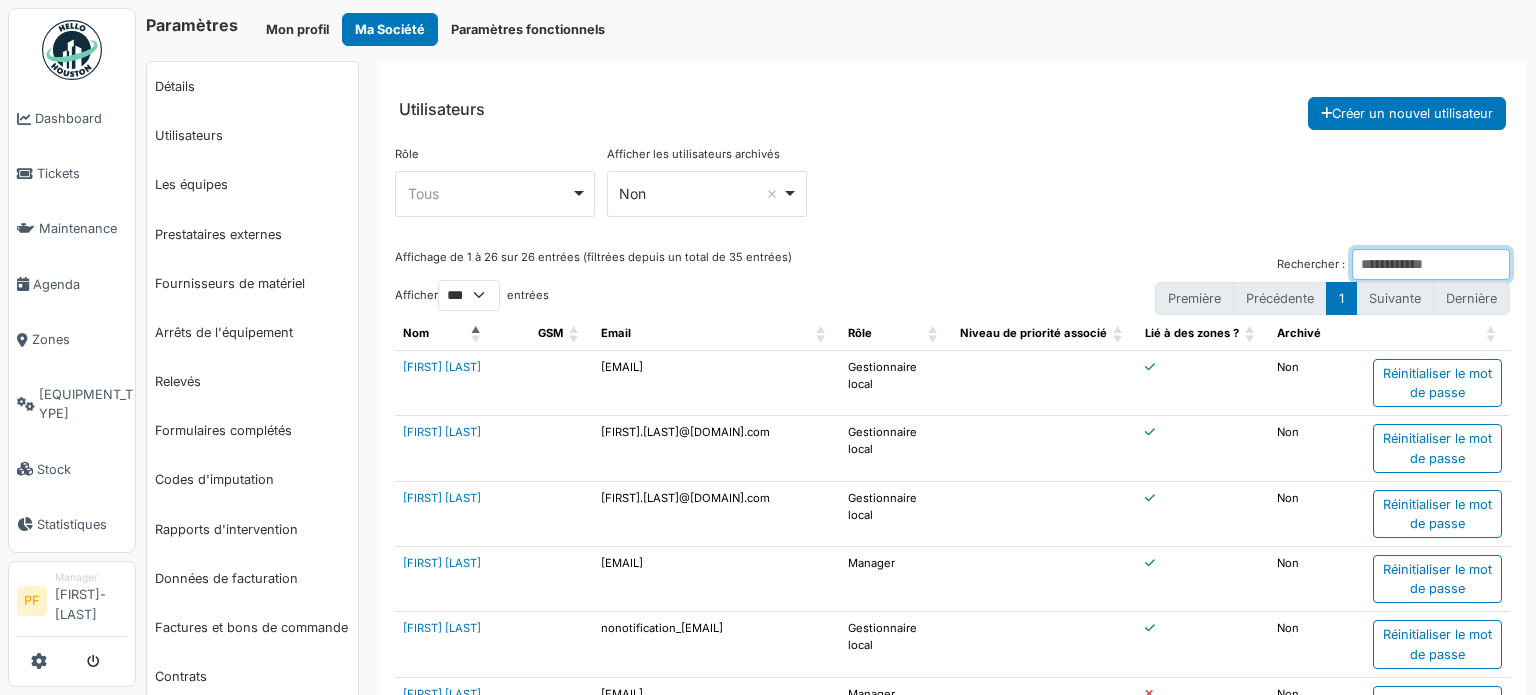 click on "Rechercher :" at bounding box center [1431, 264] 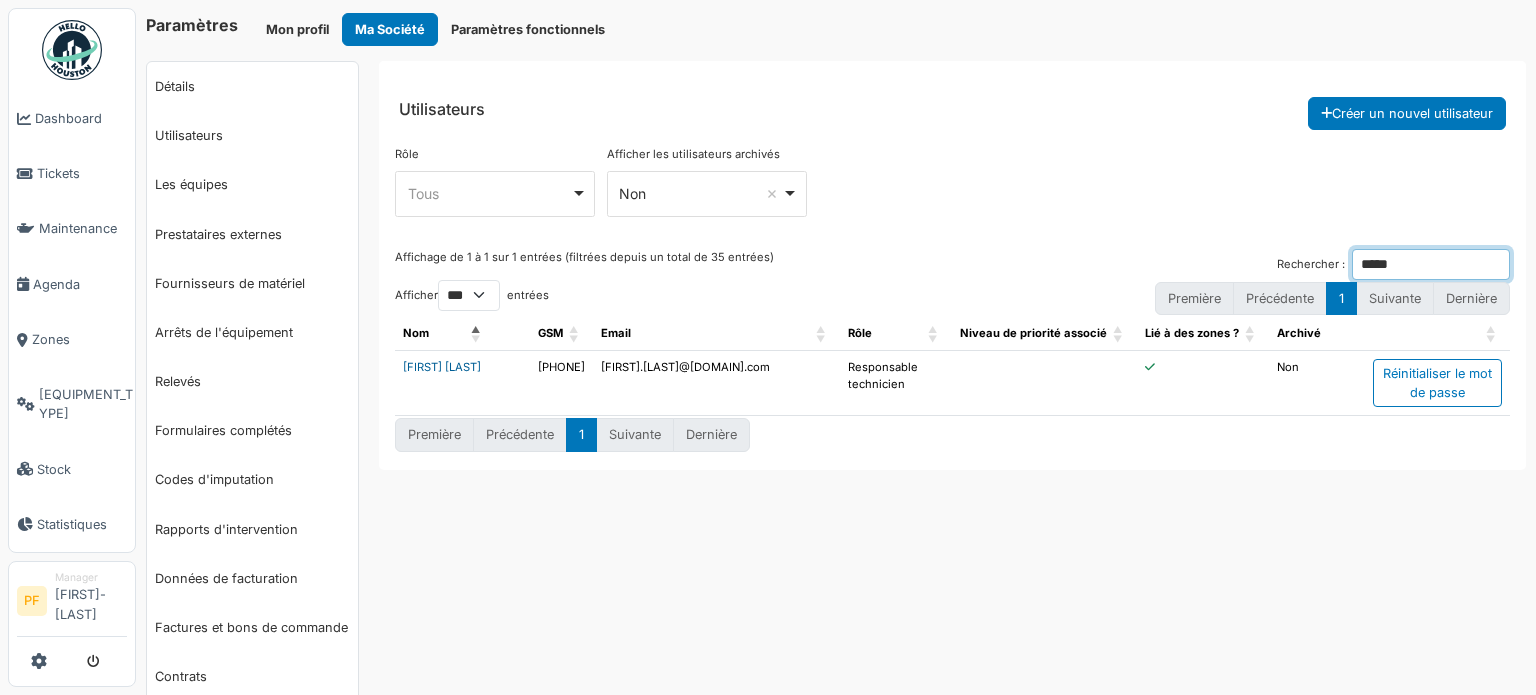 type on "*****" 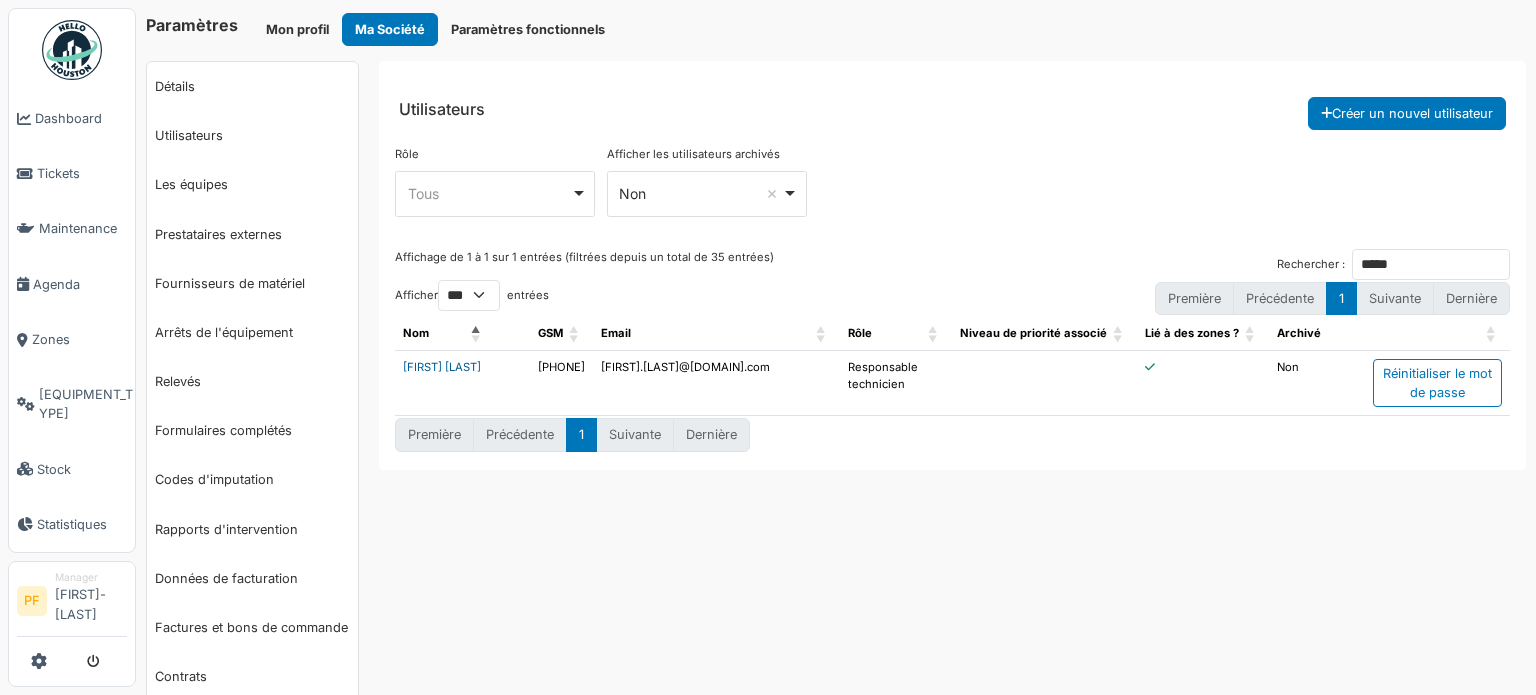 click on "[FIRST] [LAST]" at bounding box center (442, 367) 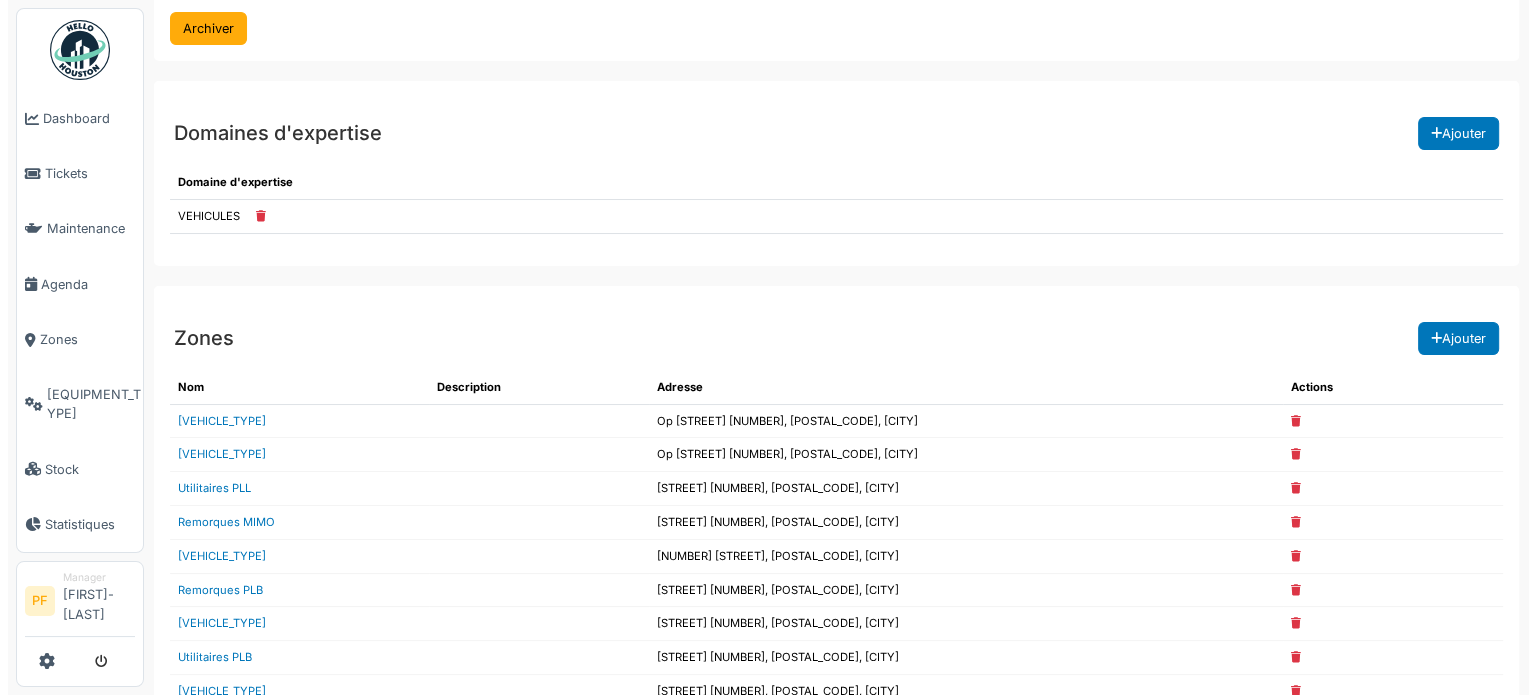scroll, scrollTop: 1066, scrollLeft: 0, axis: vertical 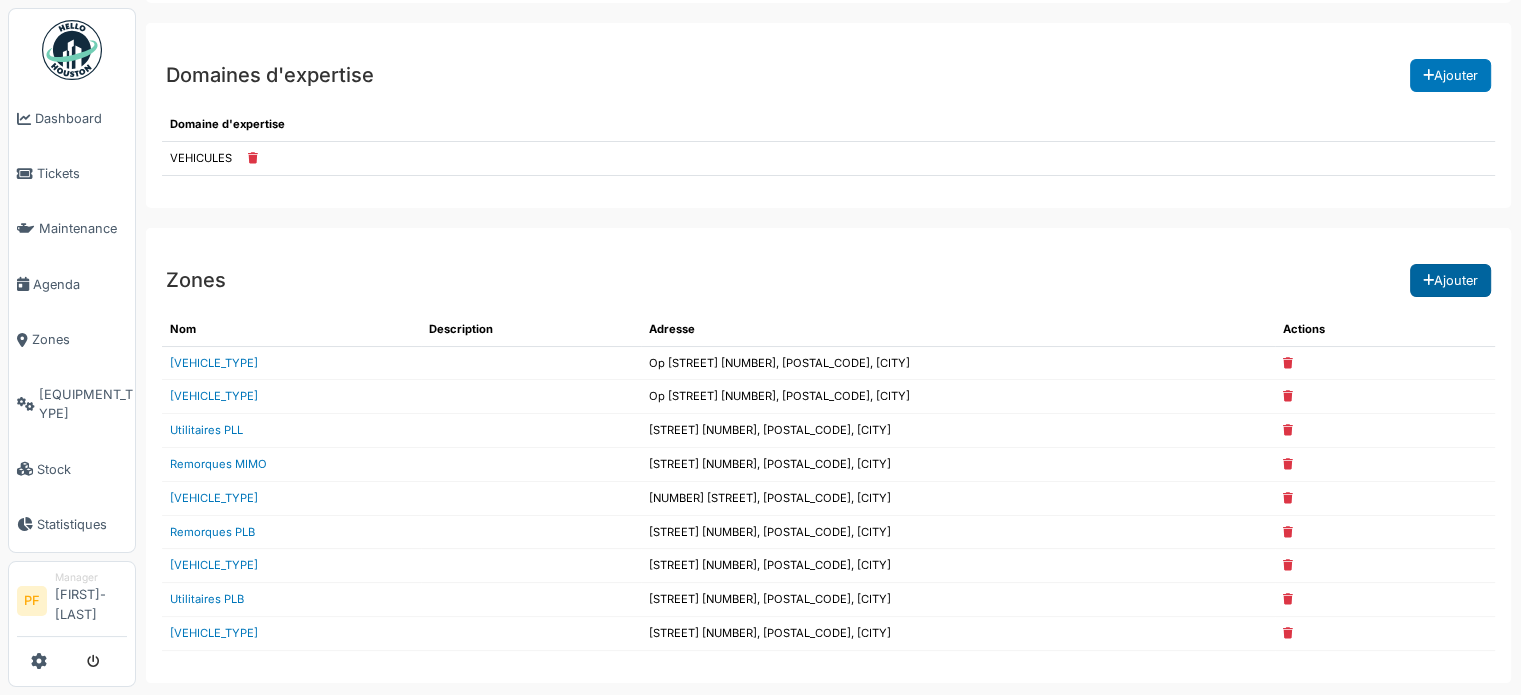 click on "Ajouter" at bounding box center (1450, 75) 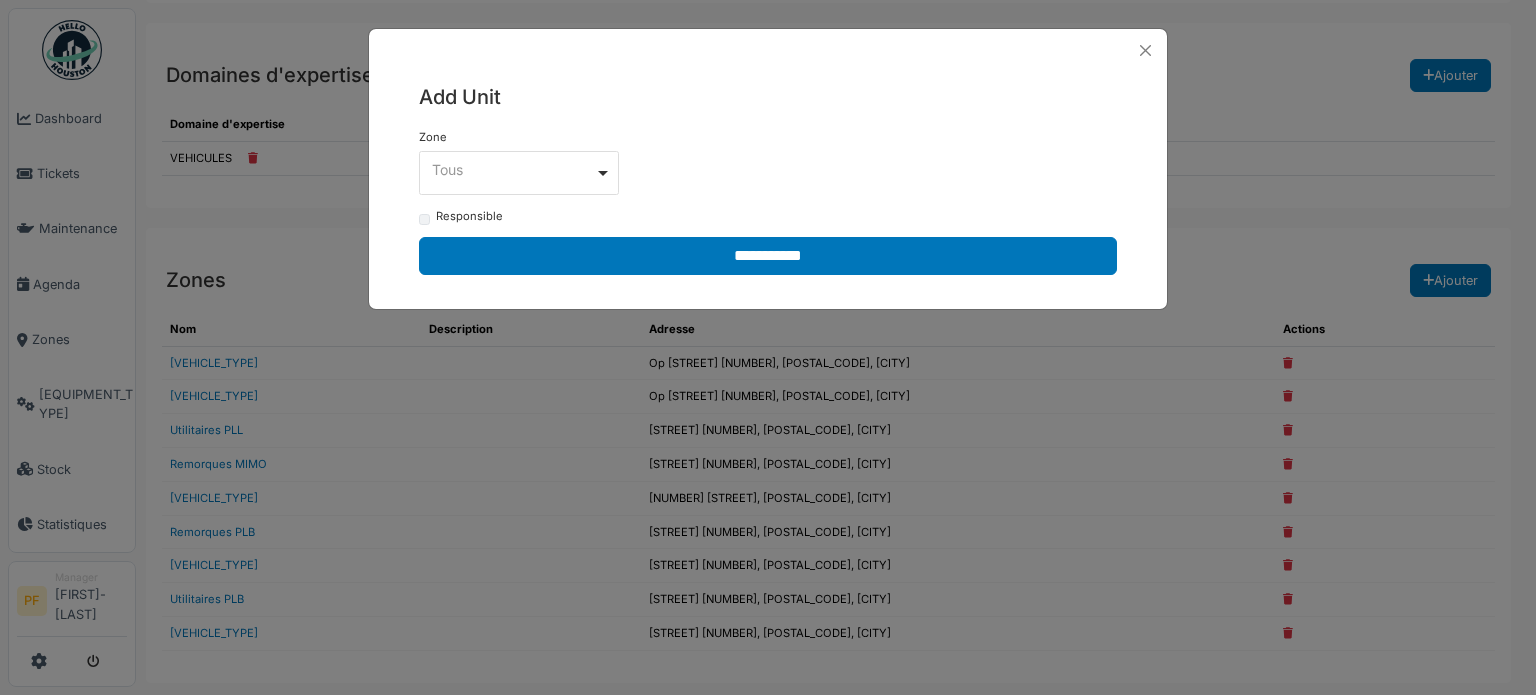 click on "[ALL_ITEMS]" at bounding box center [513, 169] 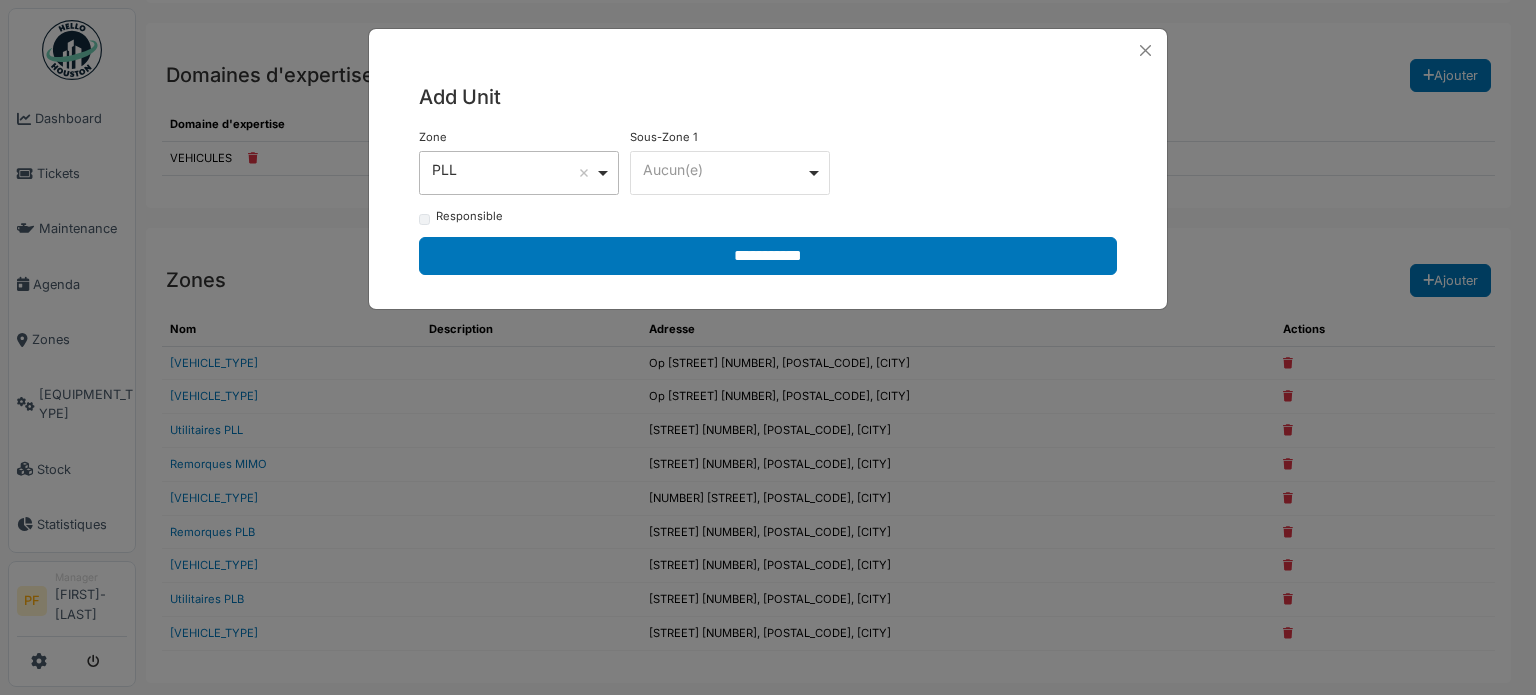 click on "******** Aucun(e) Remove item" at bounding box center [519, 173] 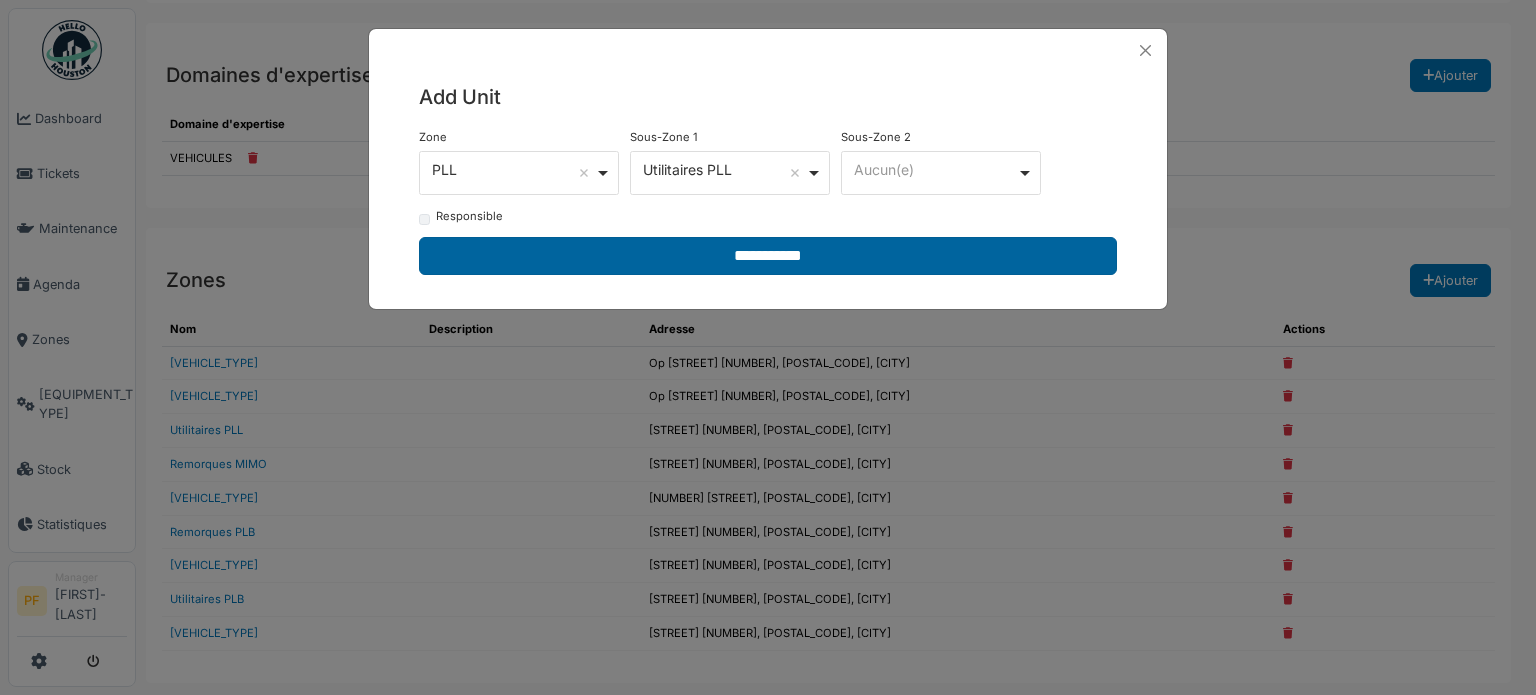 click on "**********" at bounding box center (768, 256) 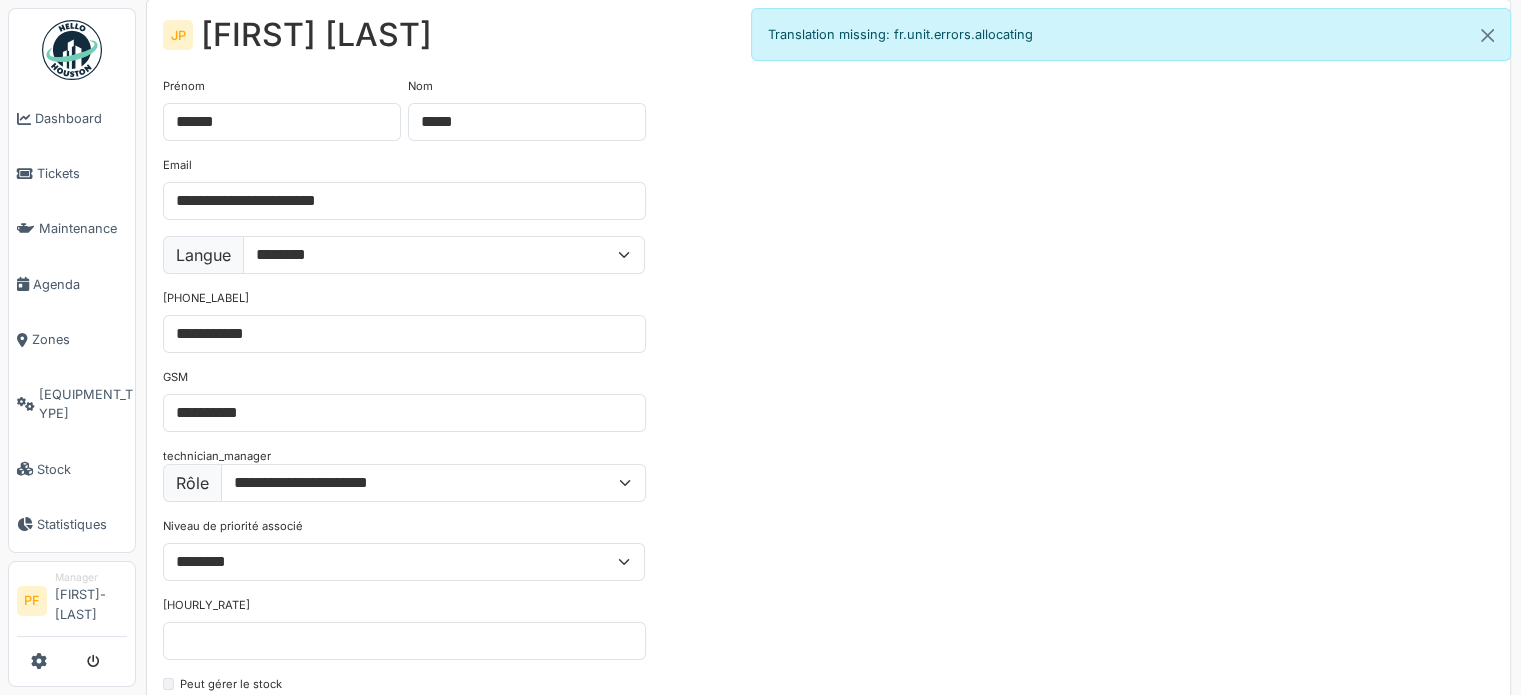 scroll, scrollTop: 0, scrollLeft: 0, axis: both 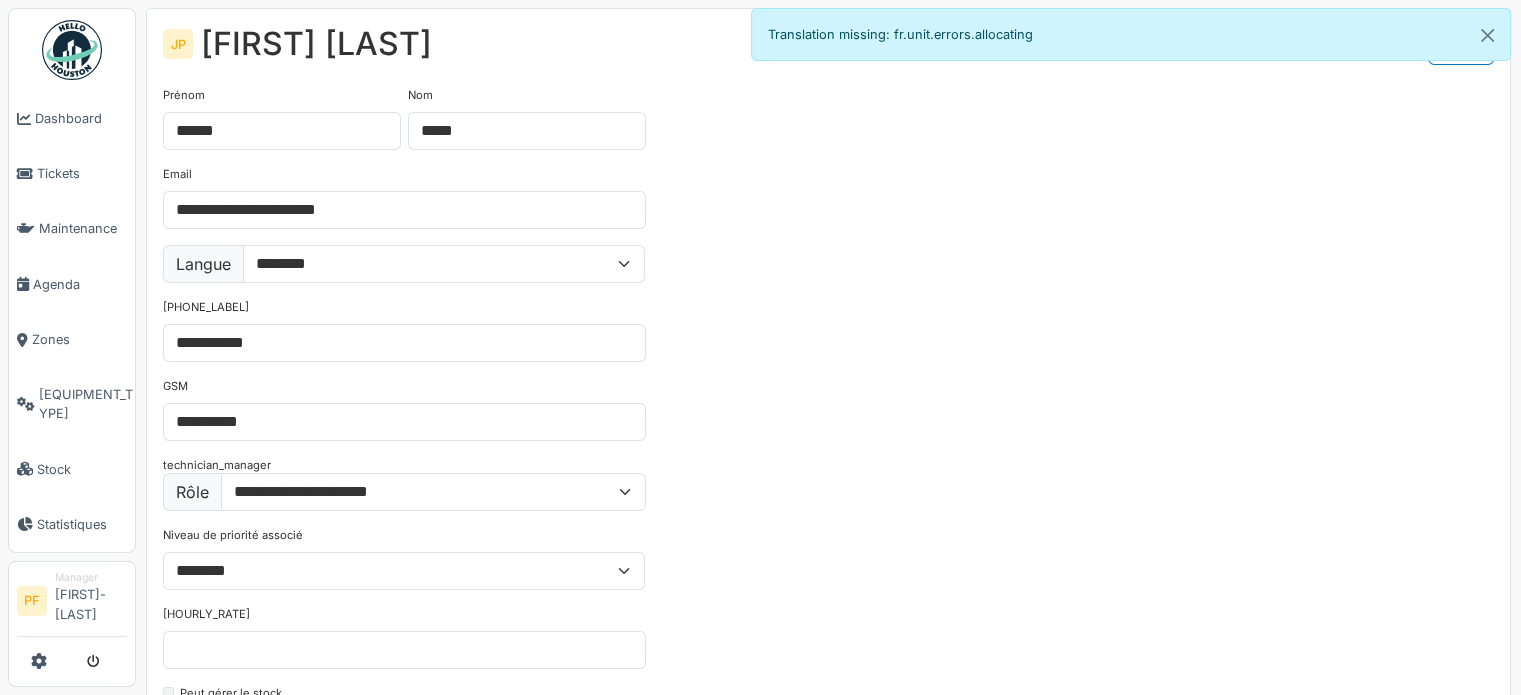 click on "Prénom
[FIRST]
Nom
[LAST]
Email
[EMAIL]
Langue
[LANGUAGE]
[LANGUAGE]
[LANGUAGE]
[LANGUAGE]
Tél.
[PHONE]
GSM
[PHONE]
technician_manager
Rôle
[ROLE]
[ROLE]
[ROLE]
[ROLE]
[ROLE]
[ROLE]
Niveau de priorité associé
[PRIORITY]
[PRIORITY]
[PRIORITY]
[PRIORITY]
Taux horaire (€/h)
[RATE]
Peut gérer le stock
Peut gérer les zones et les équipements
Peut gérer les contrats
Peut créer/modifier/supprimer des utilisateurs" at bounding box center [828, 502] 